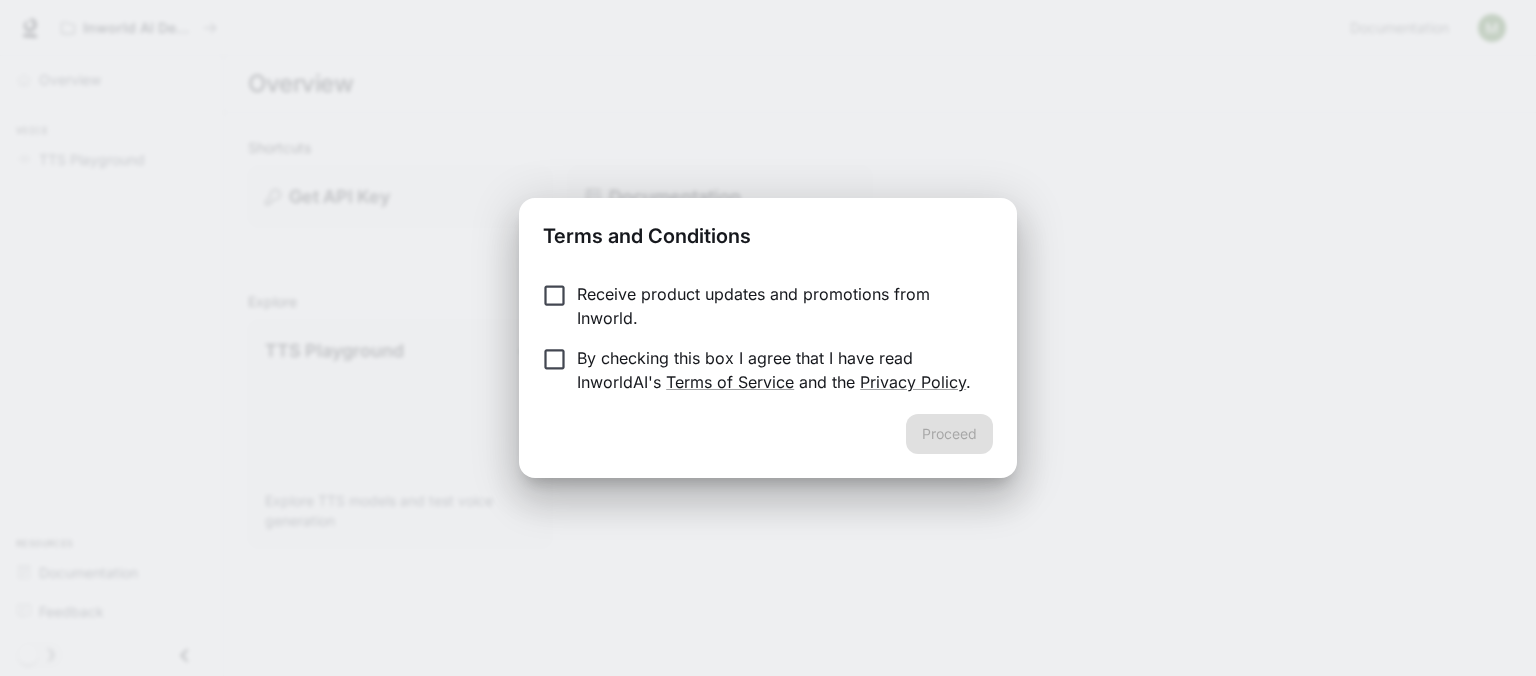 scroll, scrollTop: 0, scrollLeft: 0, axis: both 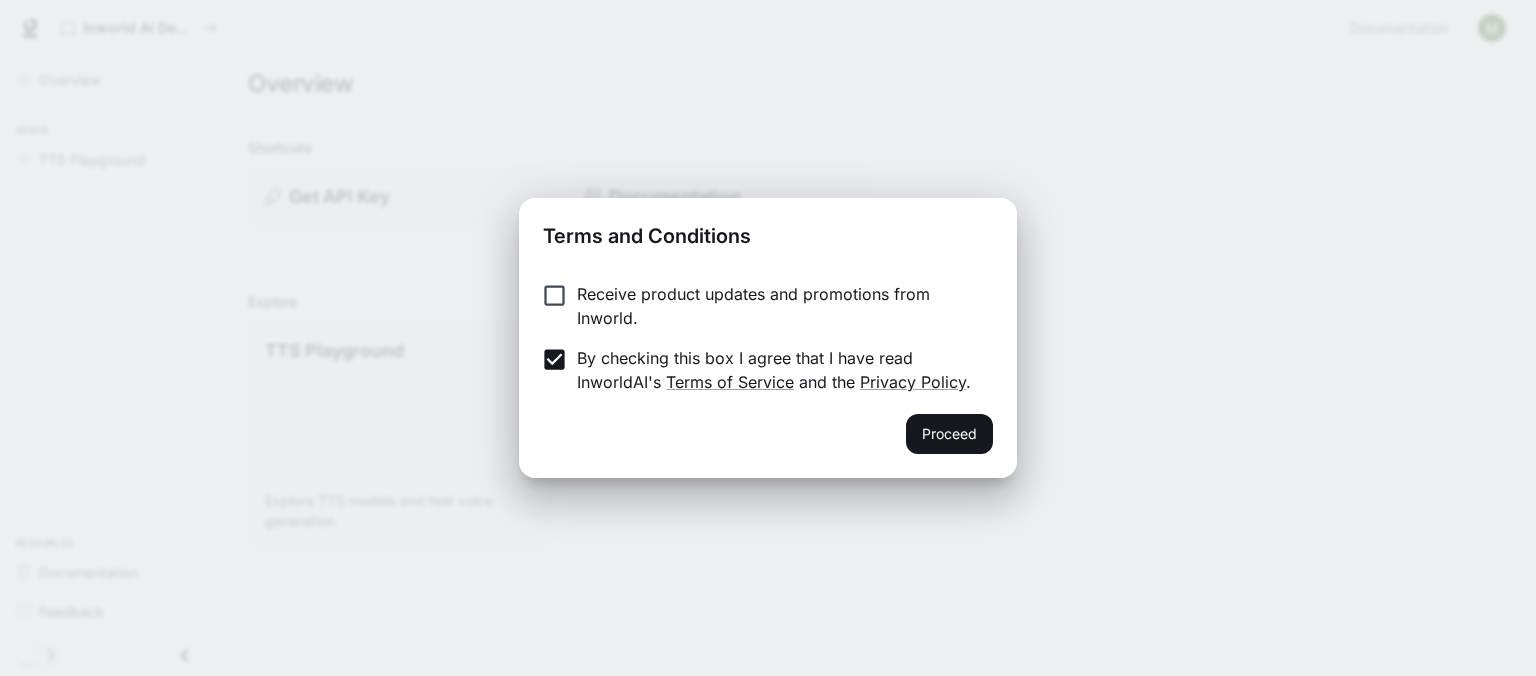 click on "Receive product updates and promotions from Inworld. By checking this box I agree that I have read InworldAI's   Terms of Service   and the   Privacy Policy ." at bounding box center [768, 340] 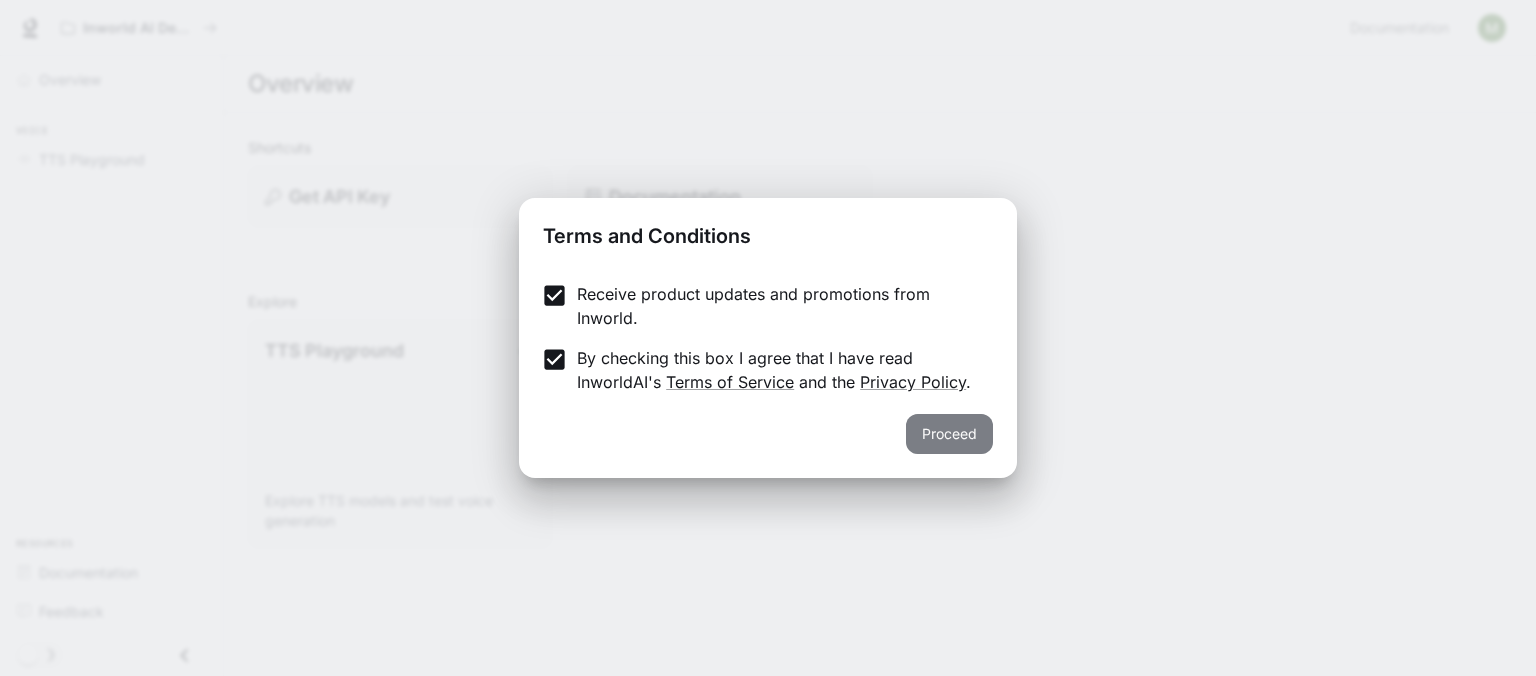 click on "Proceed" at bounding box center [949, 434] 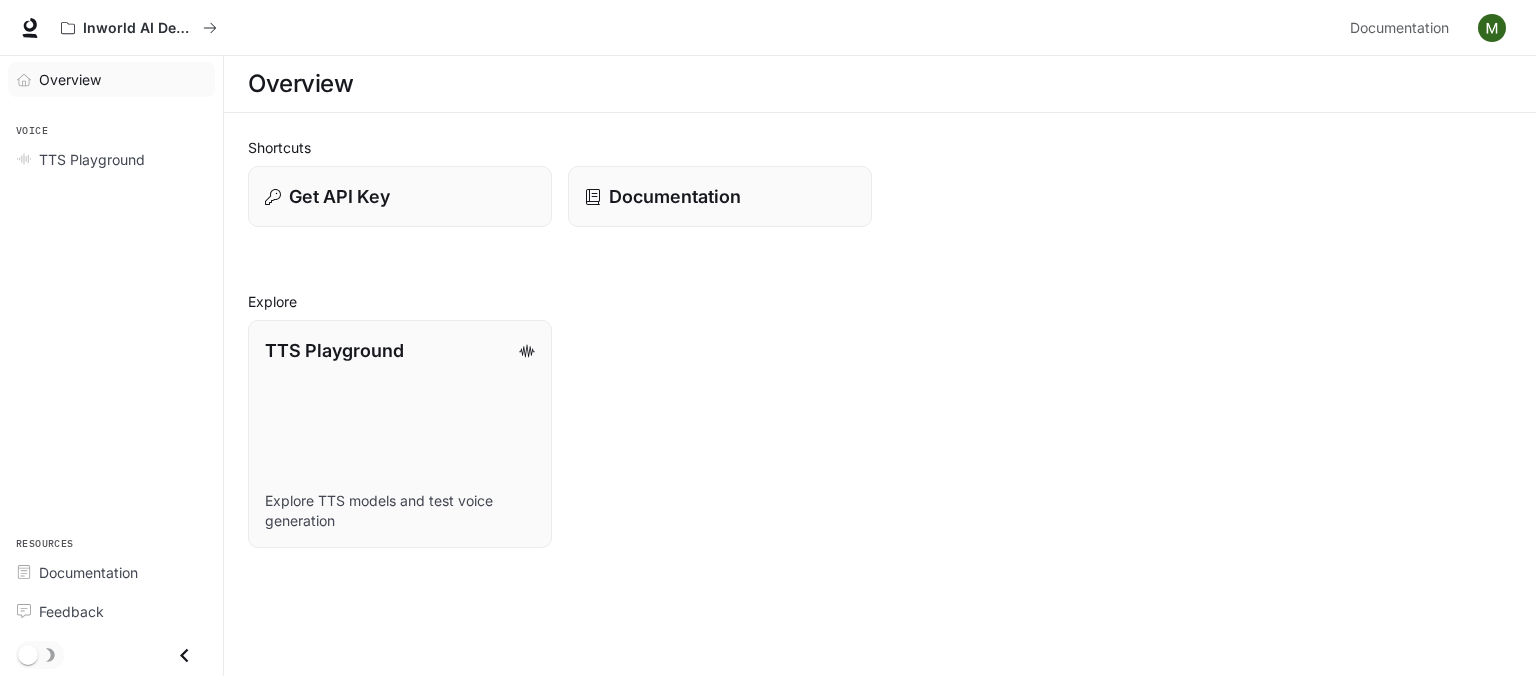 click on "Overview" at bounding box center (70, 79) 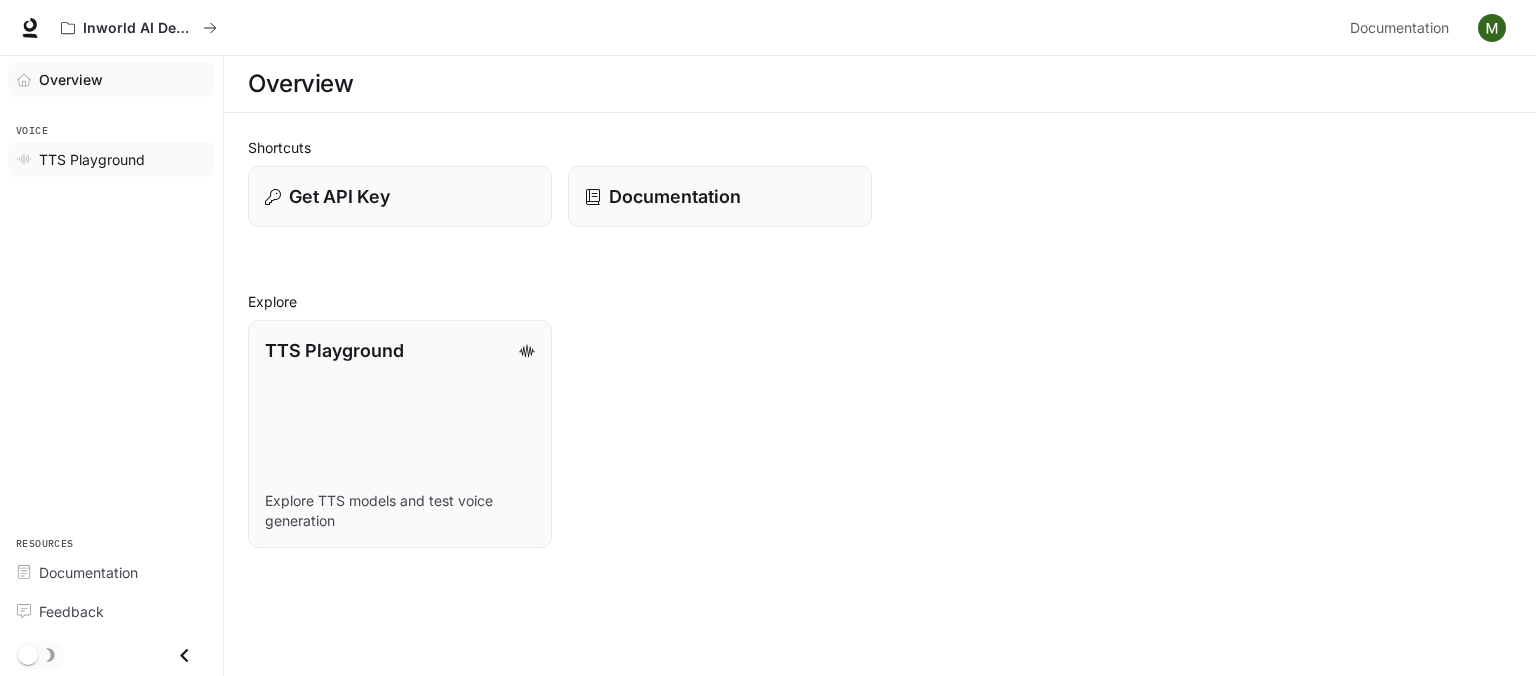 click on "TTS Playground" at bounding box center [111, 159] 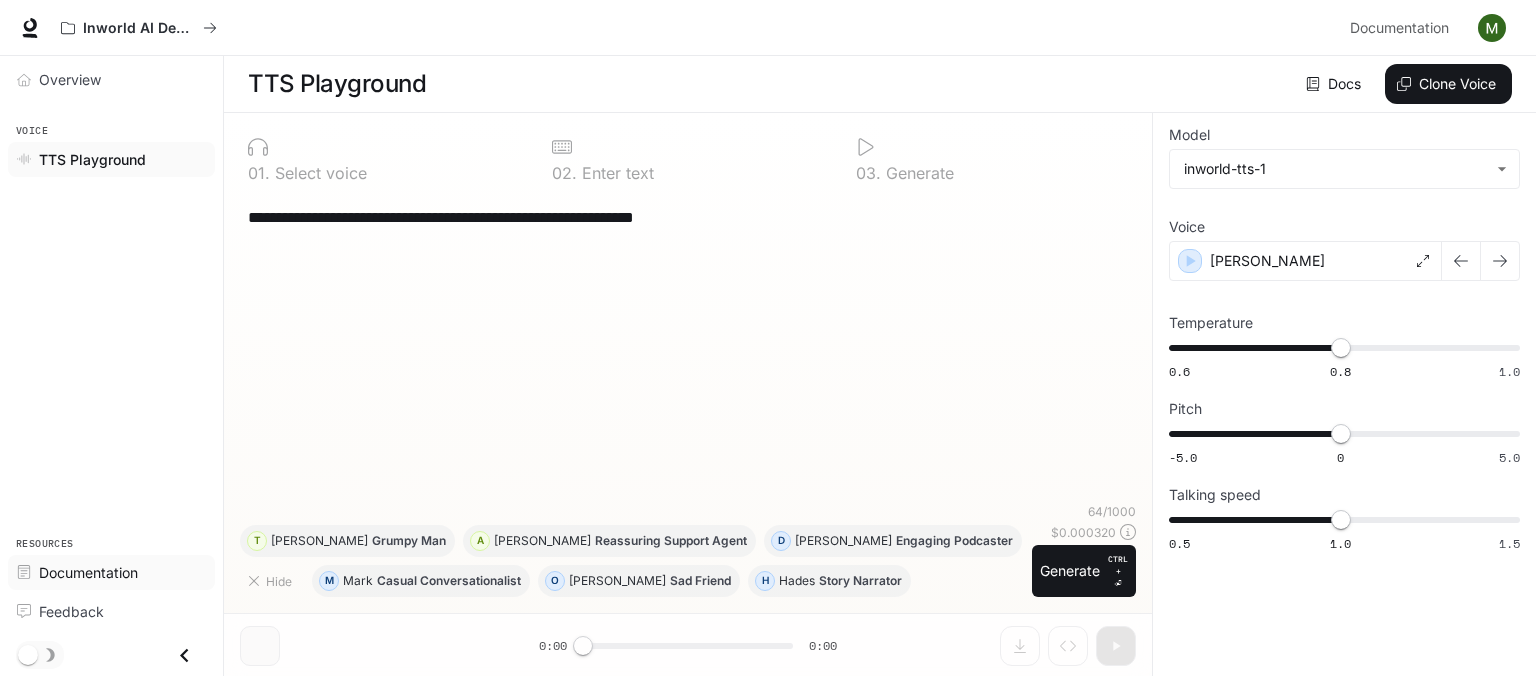 click on "Documentation" at bounding box center [88, 572] 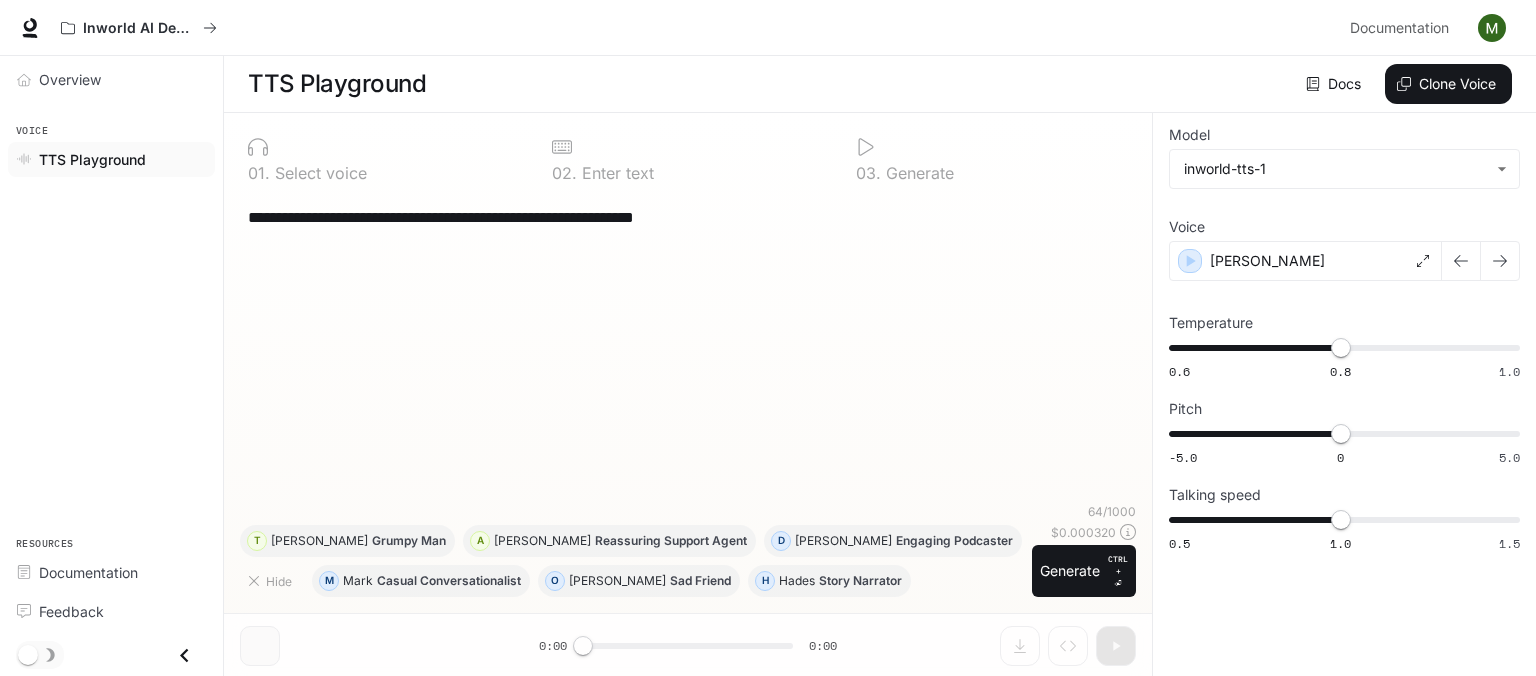 scroll, scrollTop: 0, scrollLeft: 0, axis: both 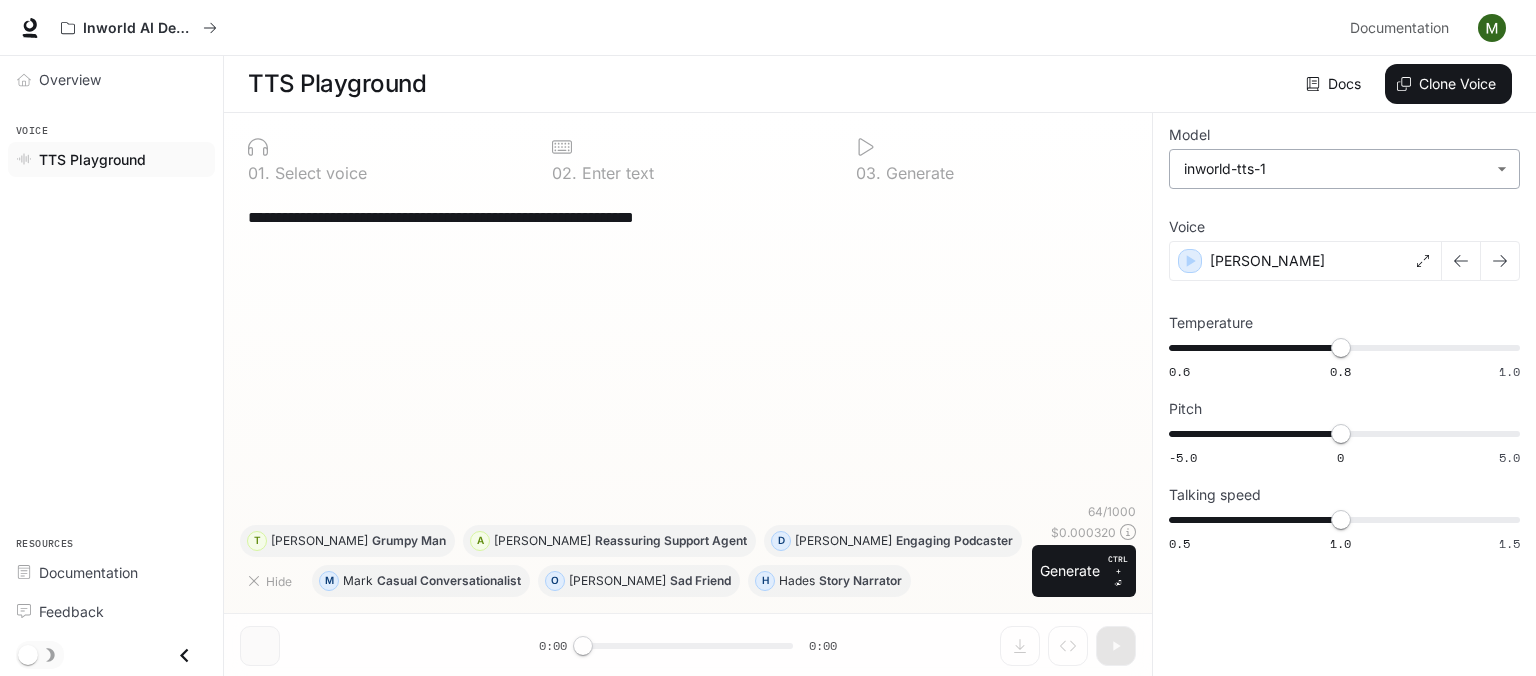 click on "**********" at bounding box center (768, 338) 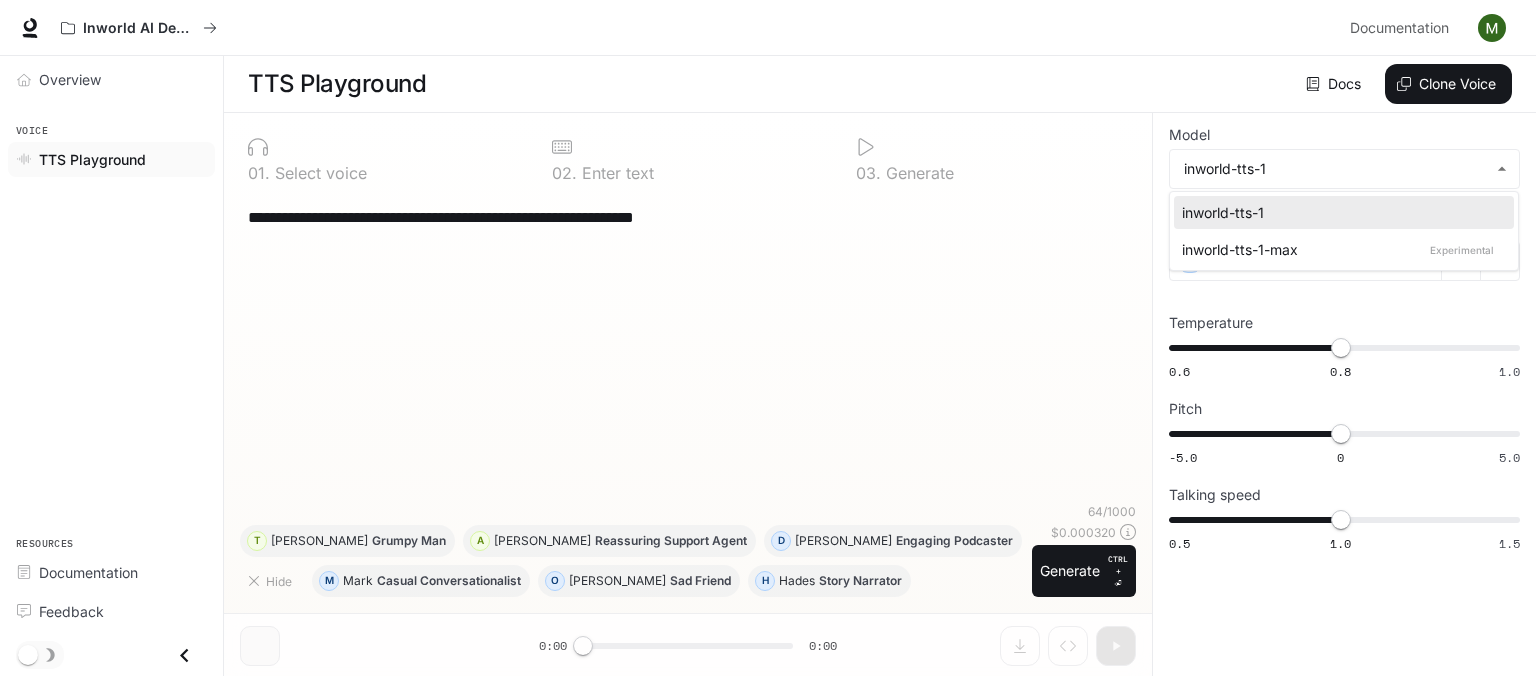 click on "inworld-tts-1" at bounding box center [1340, 212] 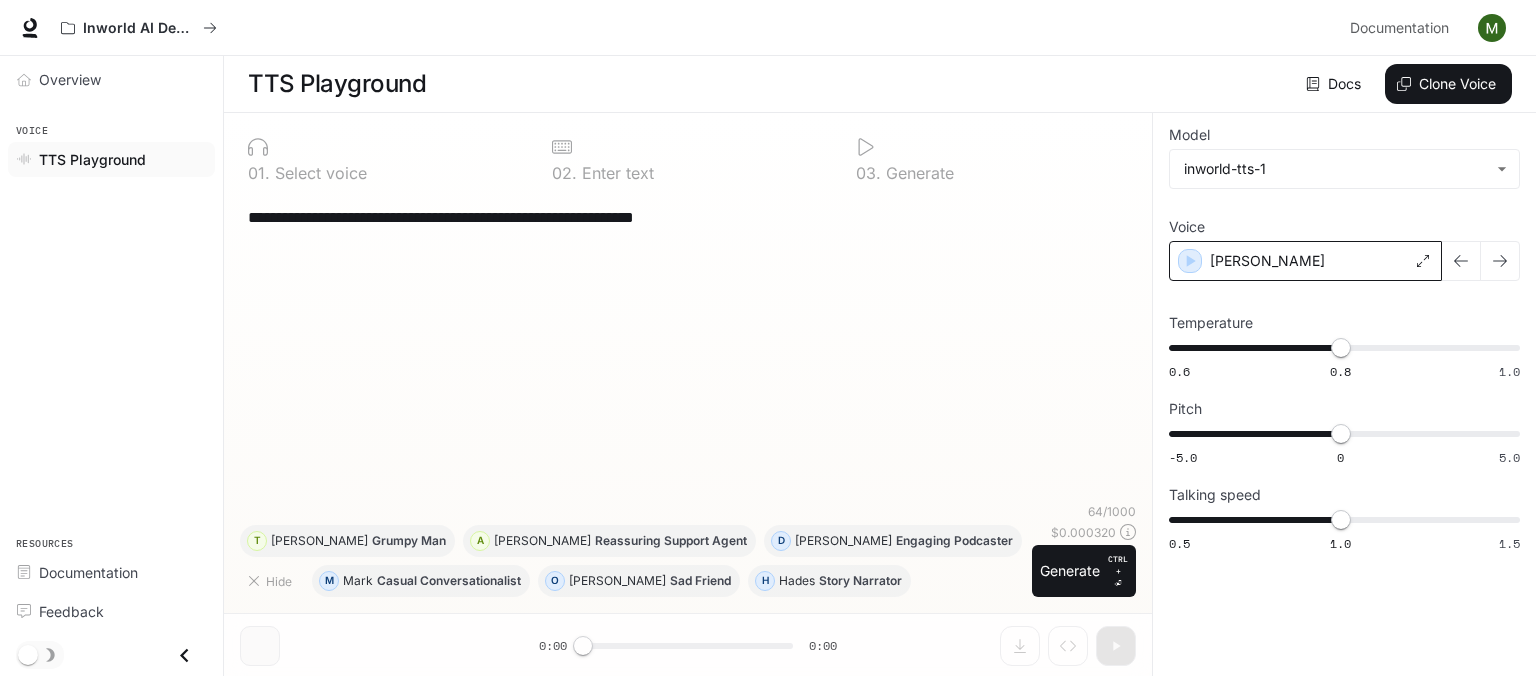 click on "[PERSON_NAME]" at bounding box center (1305, 261) 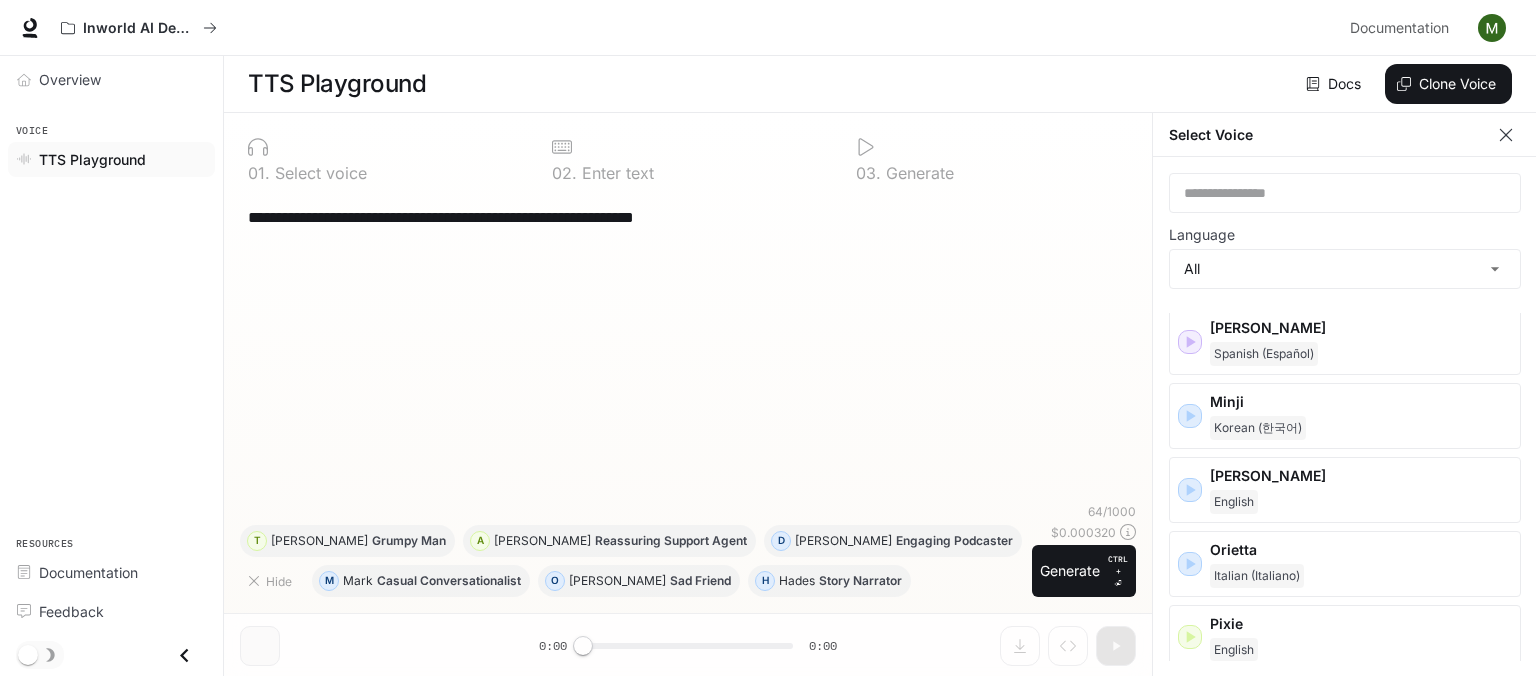 scroll, scrollTop: 2189, scrollLeft: 0, axis: vertical 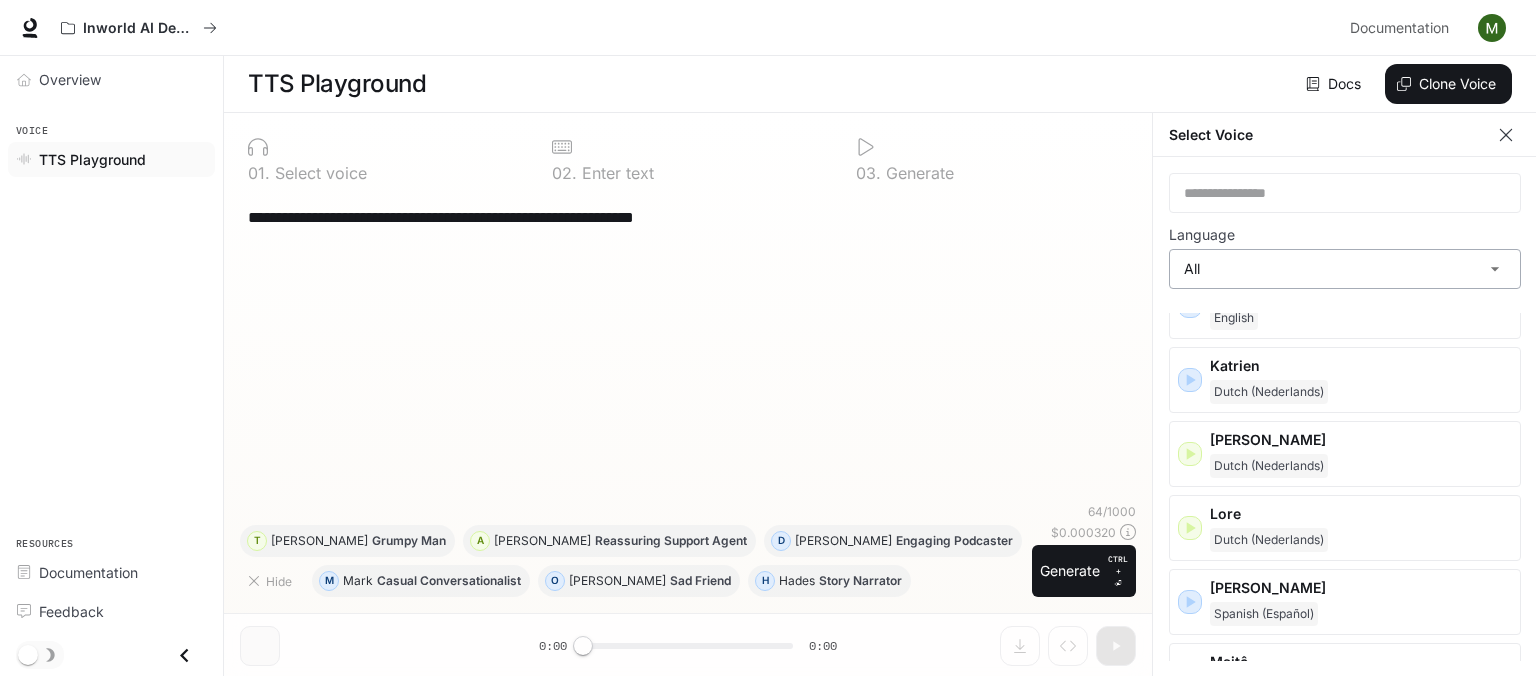 click on "**********" at bounding box center [768, 338] 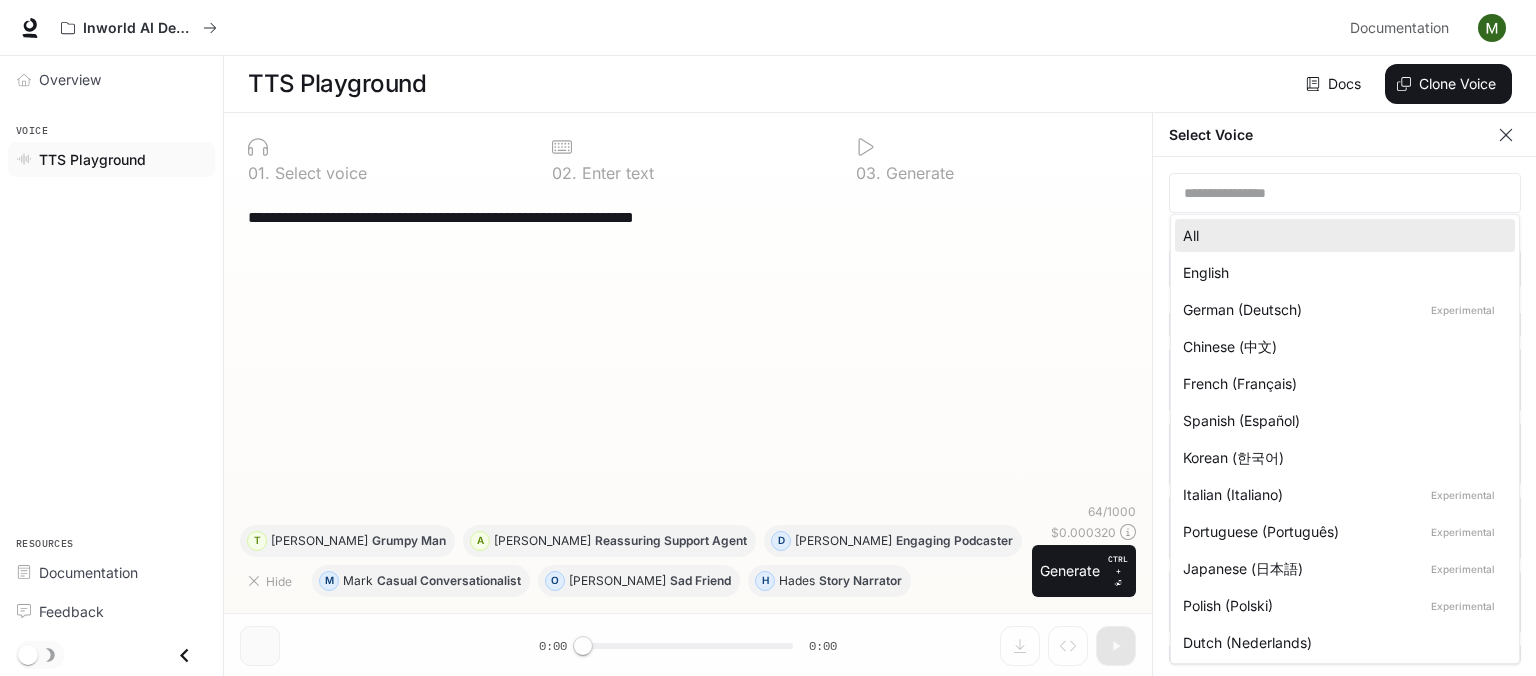 click on "English" at bounding box center (1341, 272) 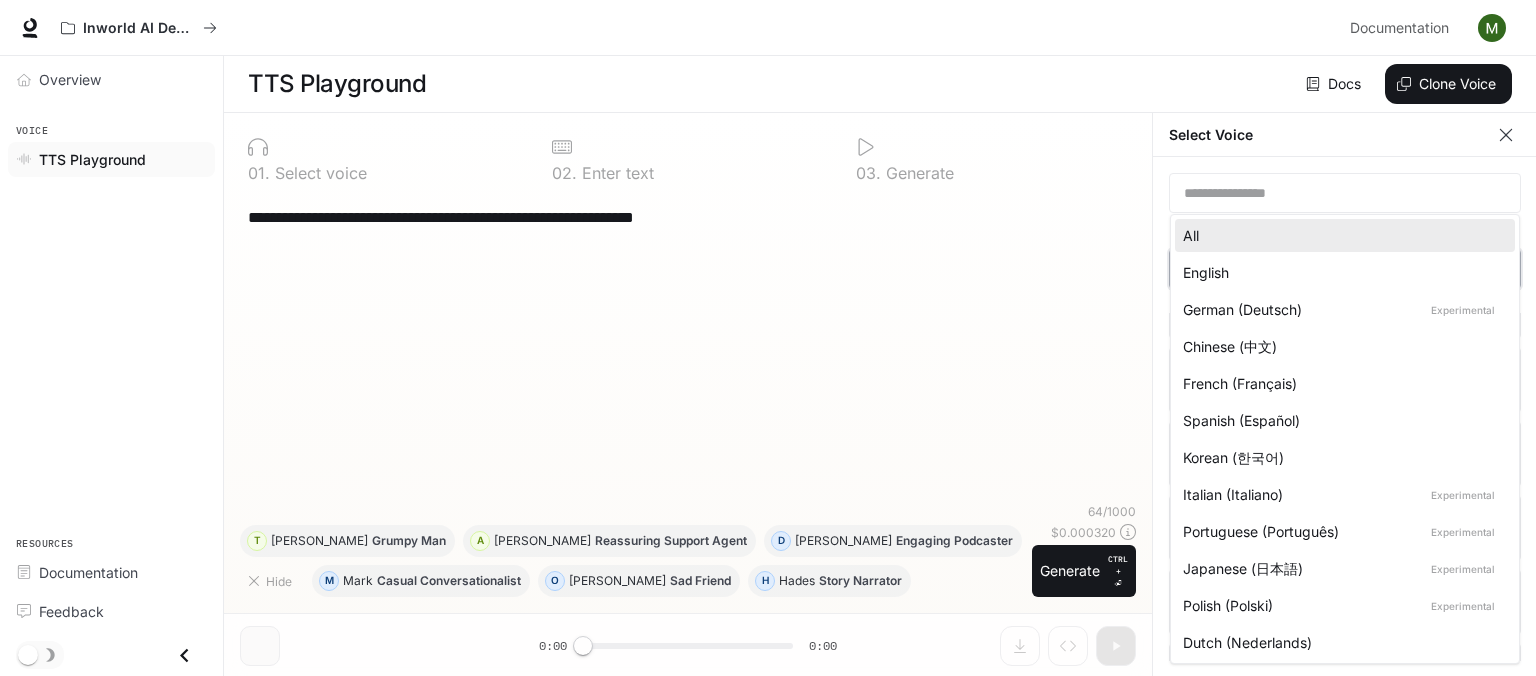 type on "*****" 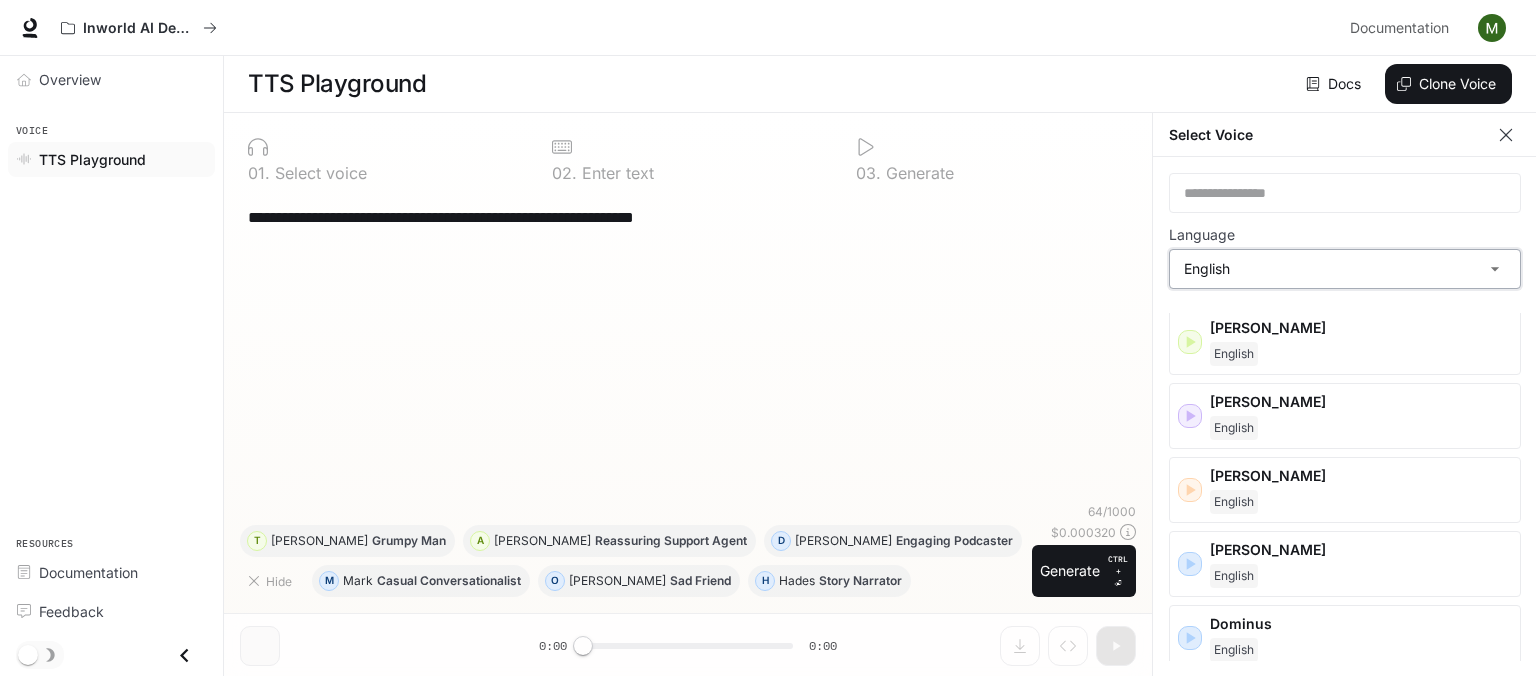 scroll, scrollTop: 0, scrollLeft: 0, axis: both 